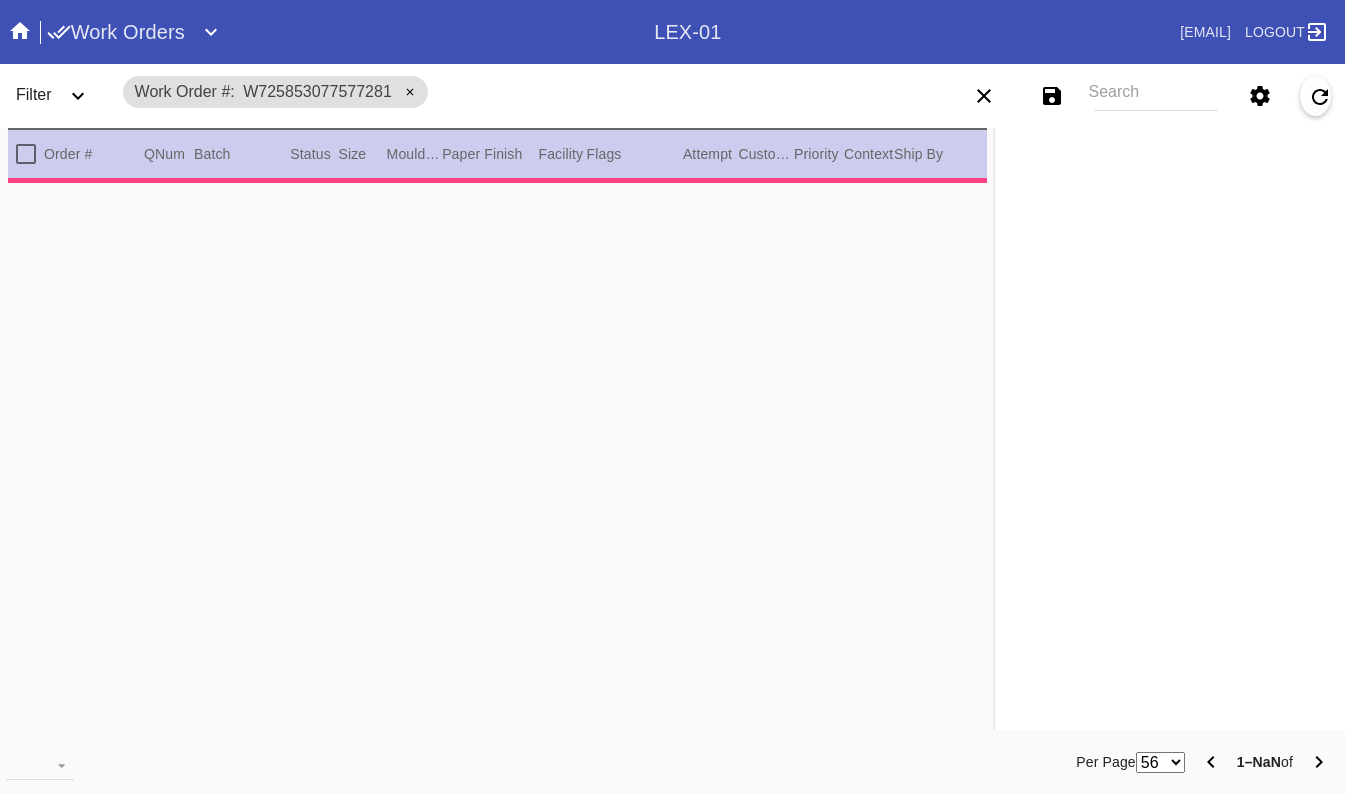 scroll, scrollTop: 0, scrollLeft: 0, axis: both 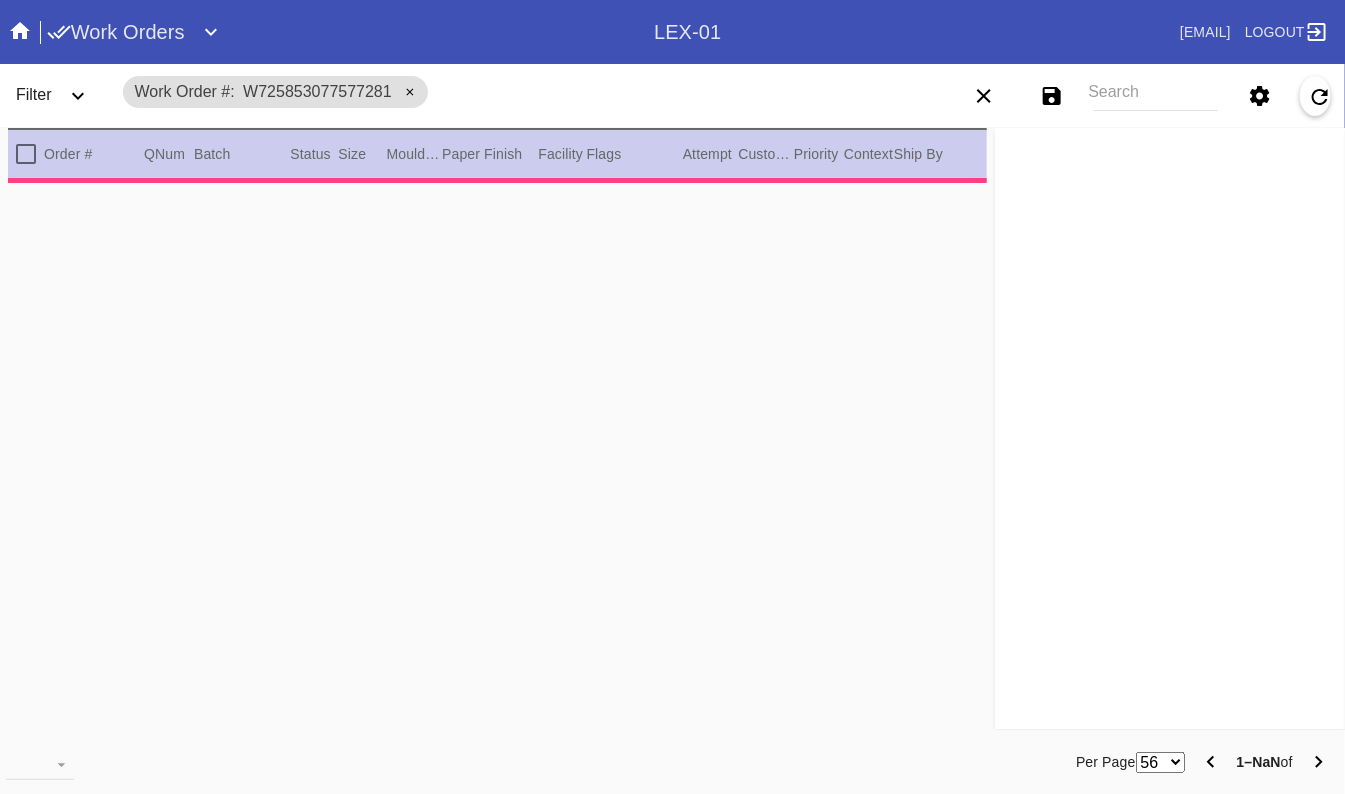 type on "1.0" 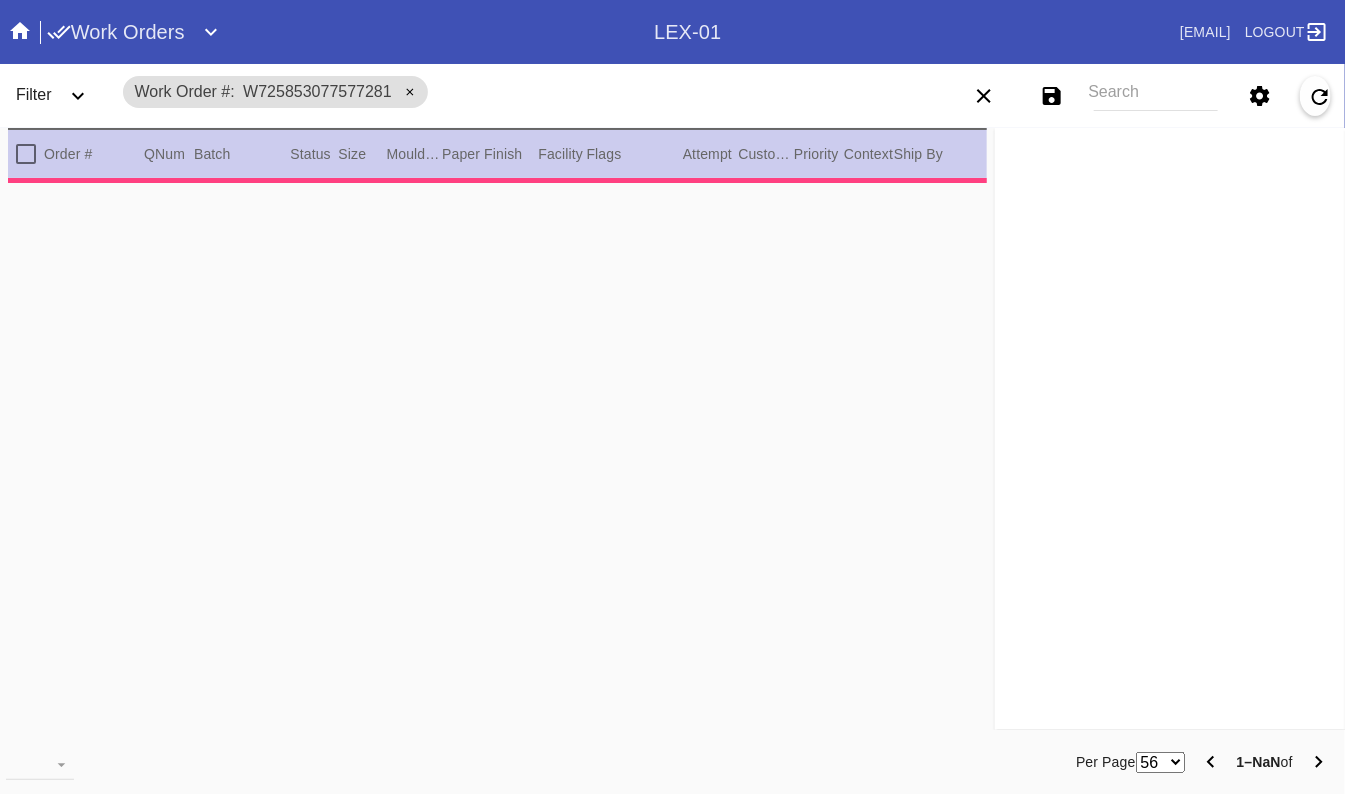 type on "1.0" 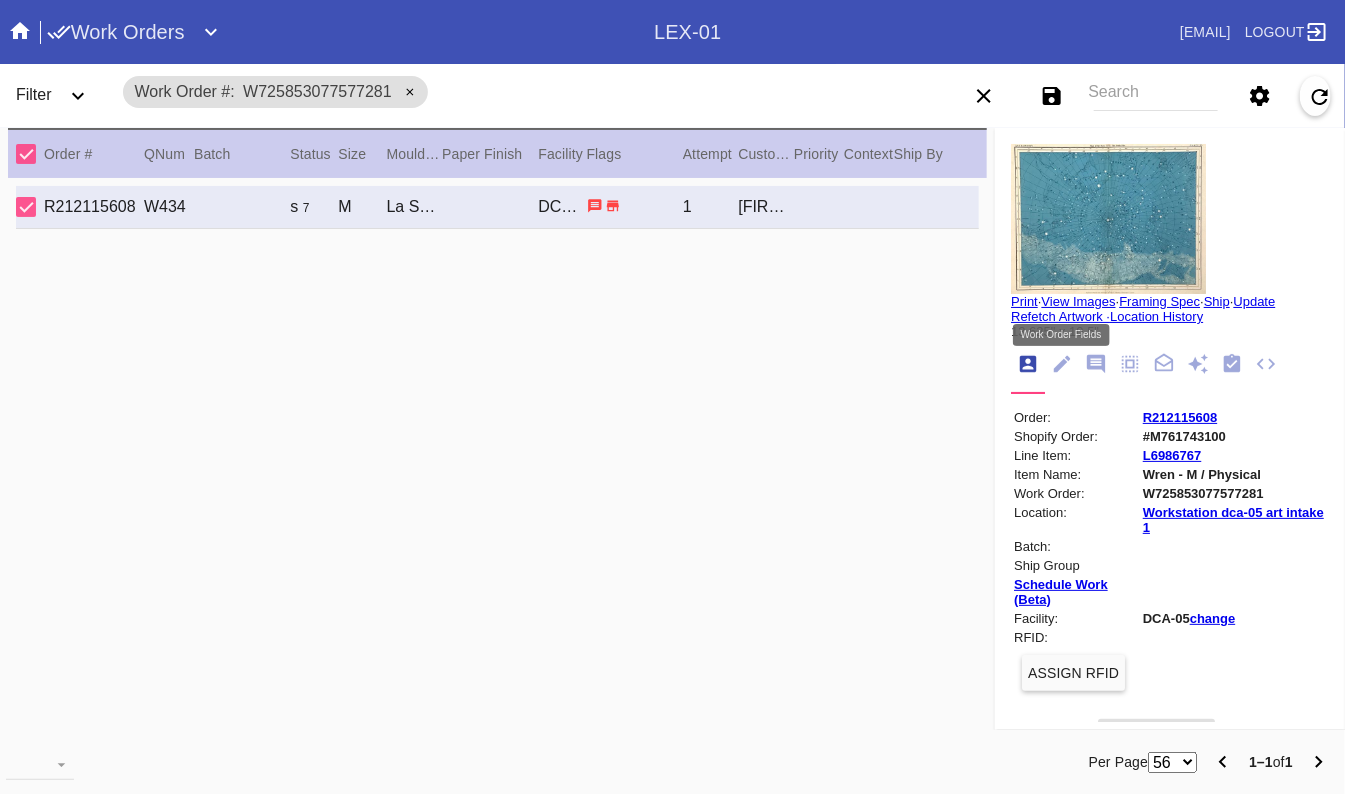 click 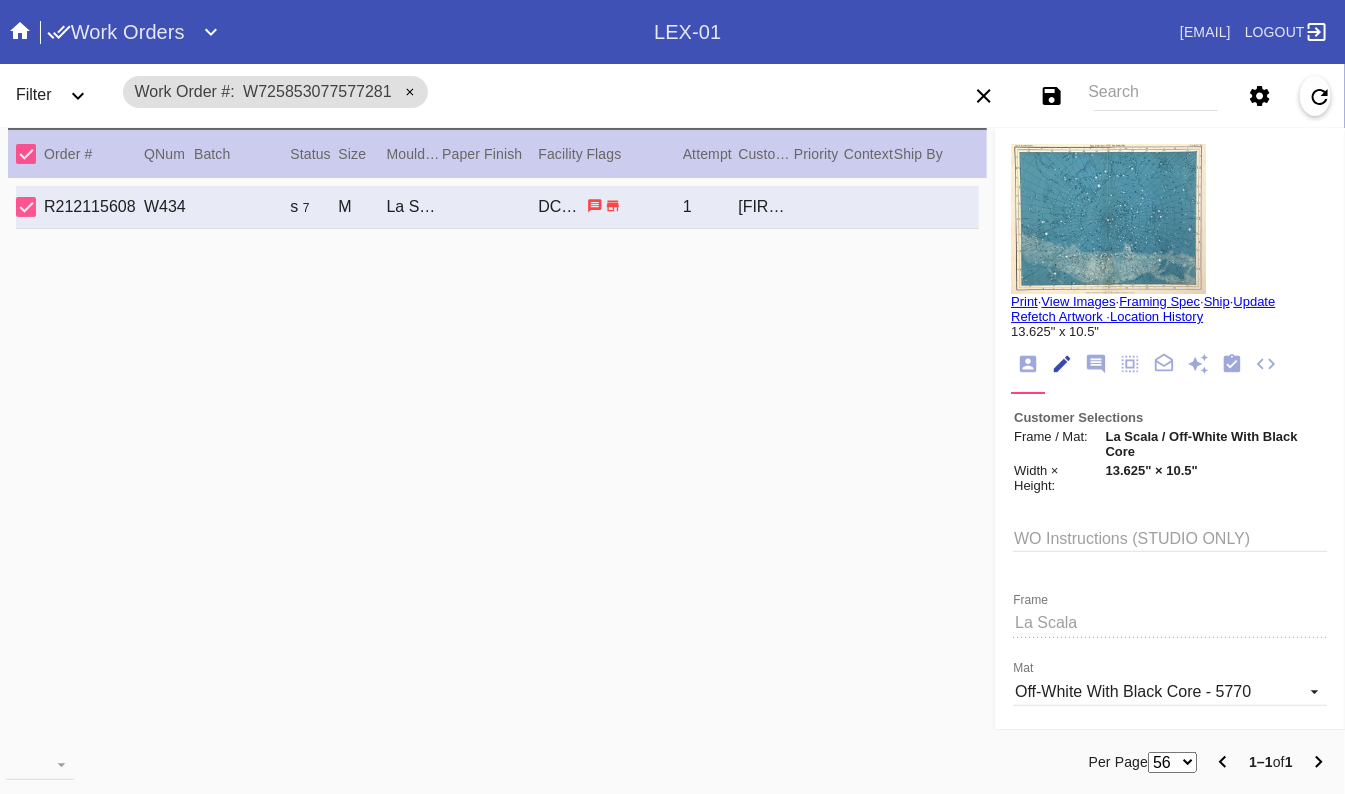 scroll, scrollTop: 73, scrollLeft: 0, axis: vertical 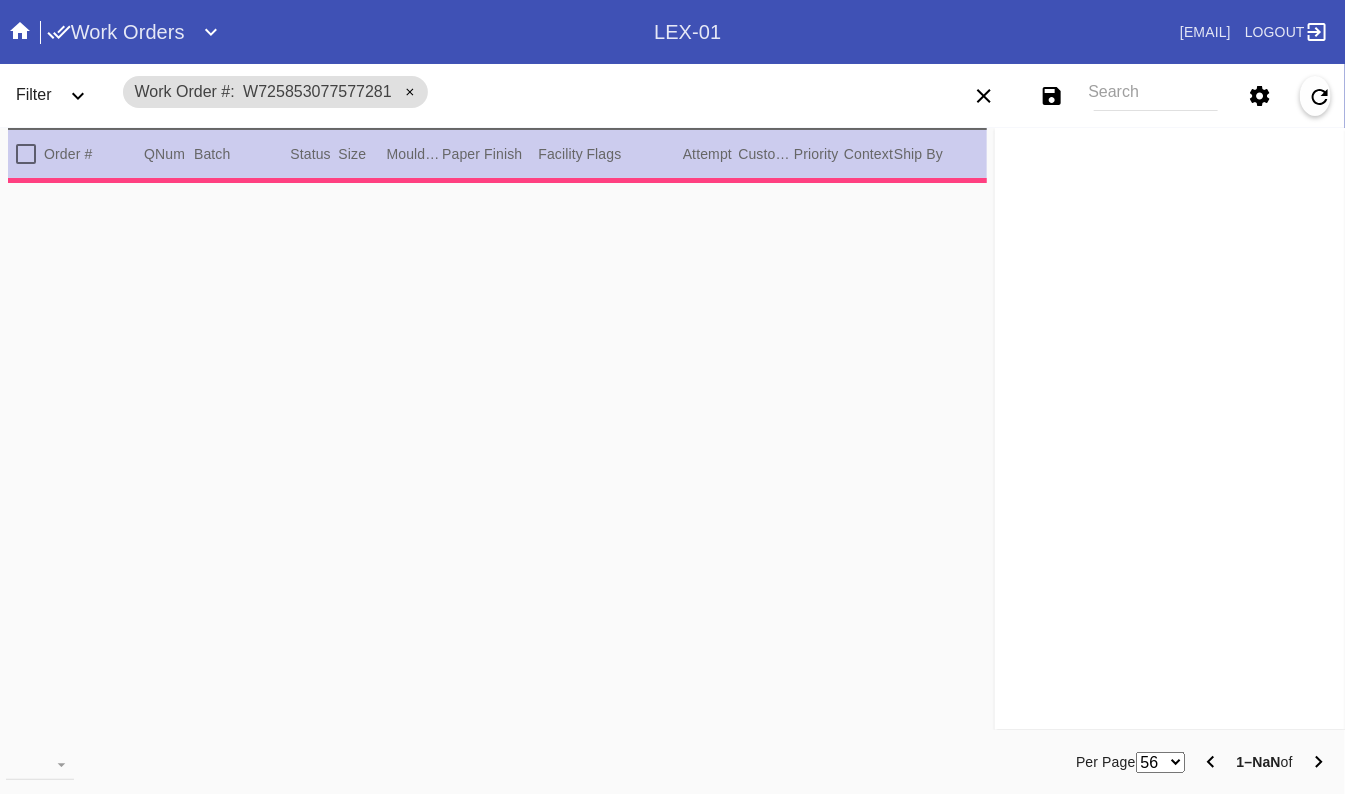 type on "1.0" 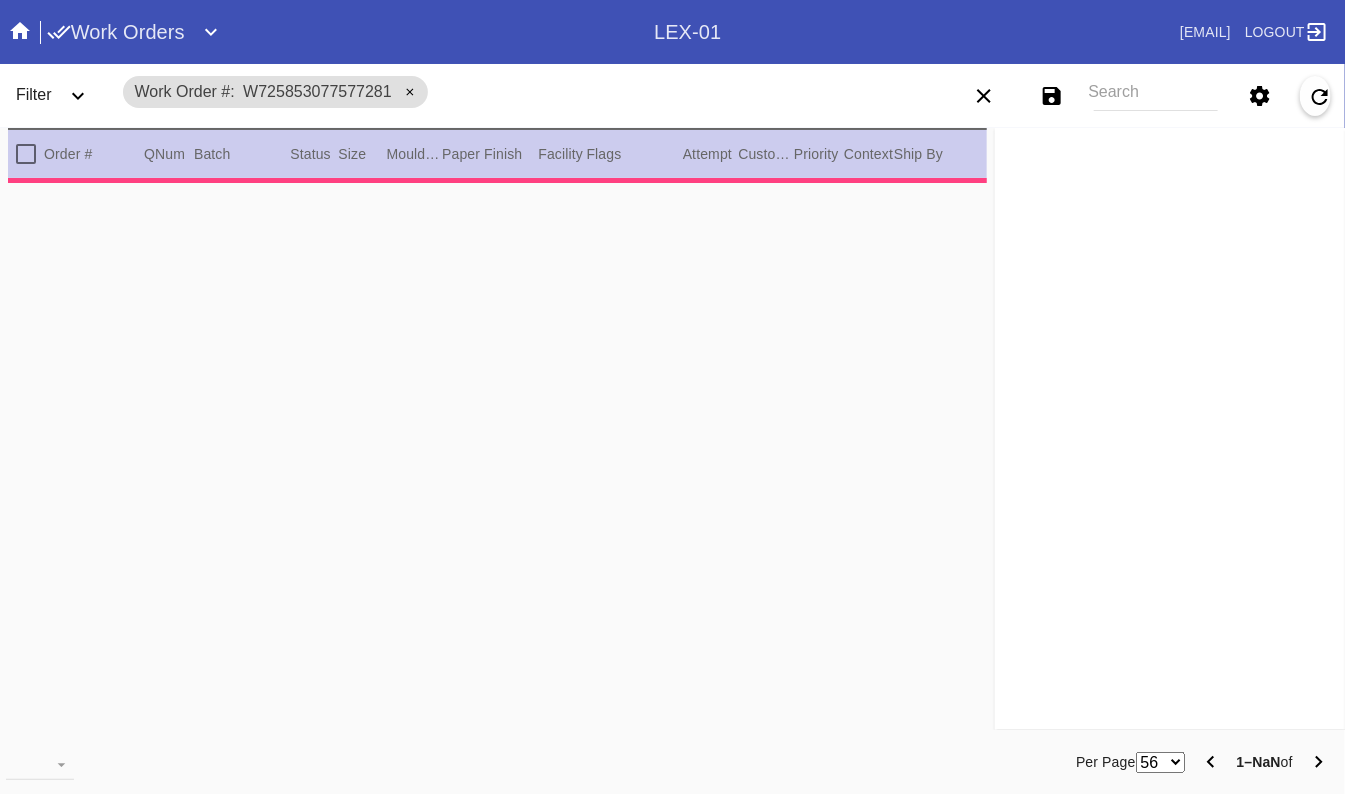 type on "1.0" 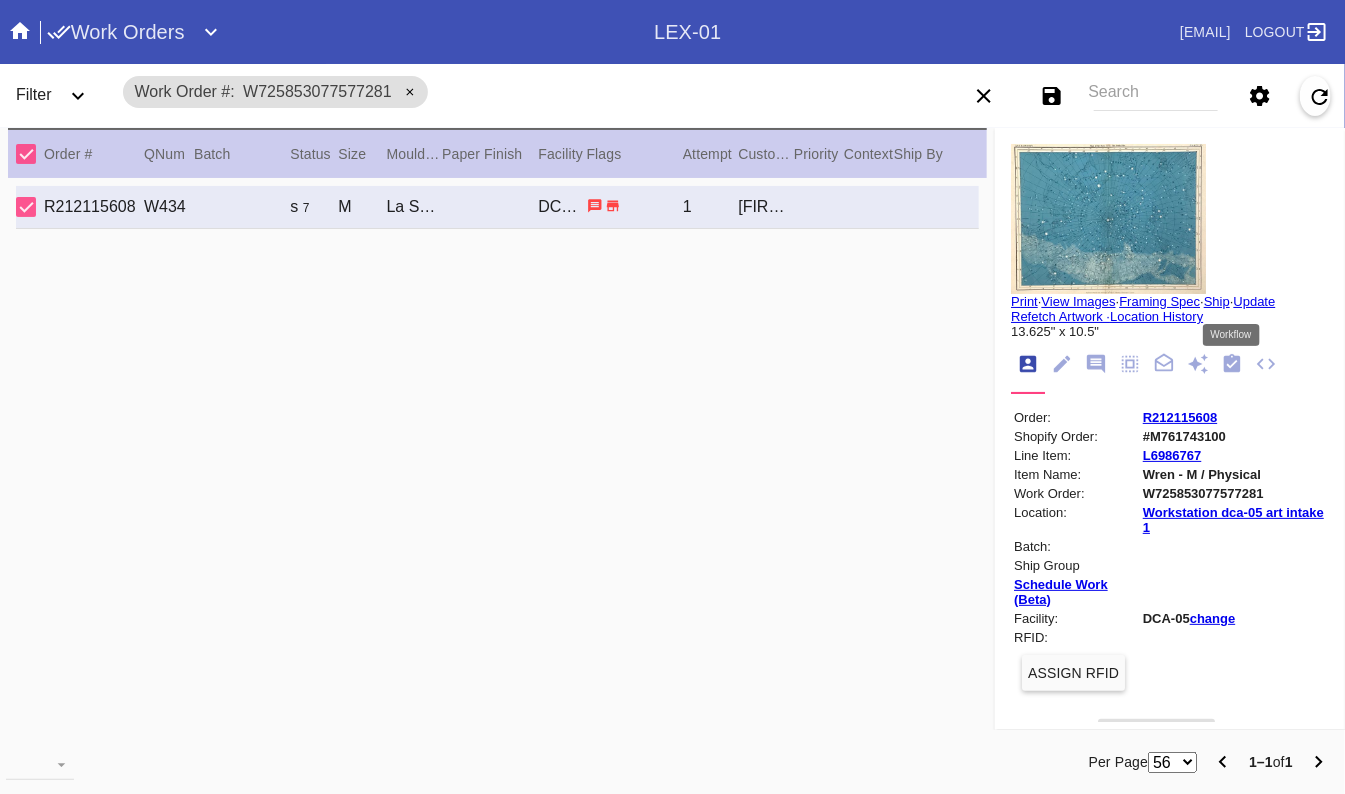 click 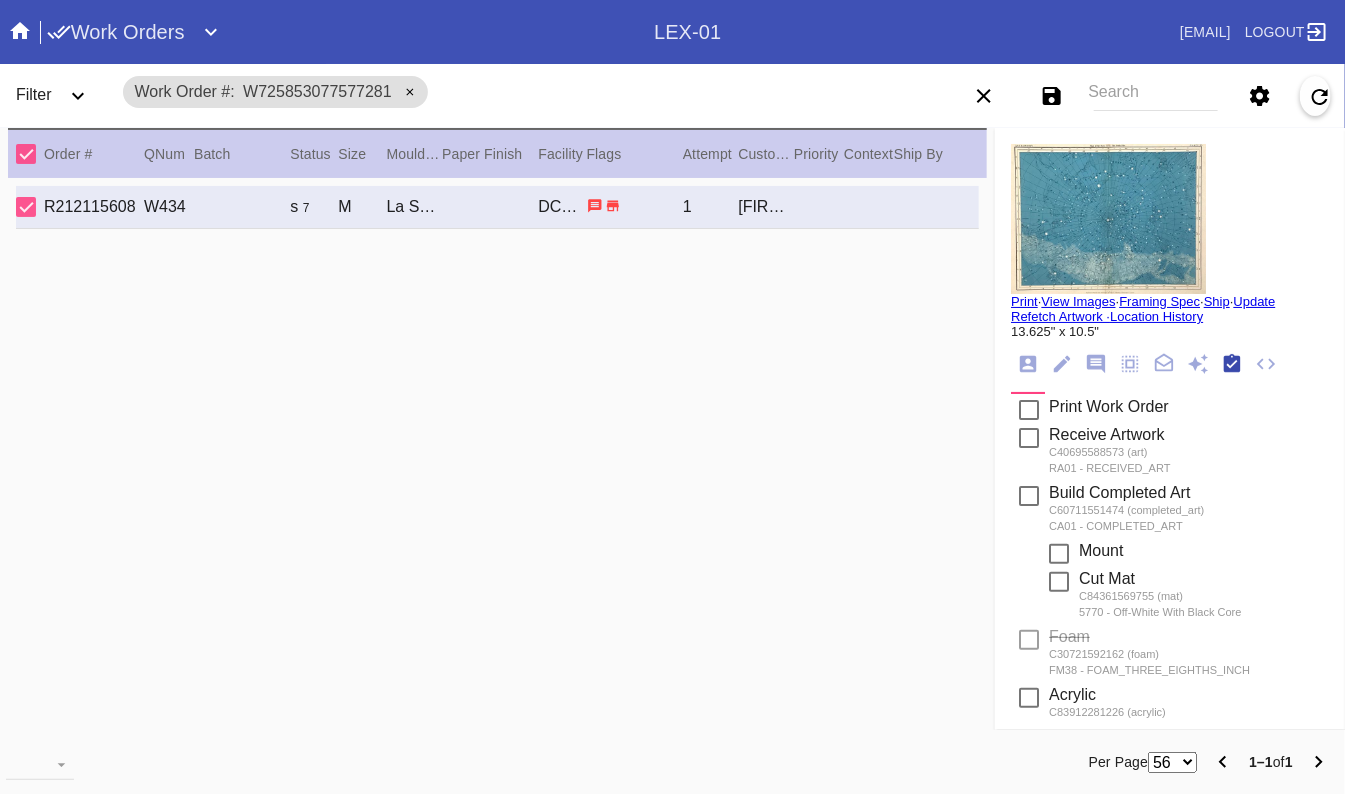 scroll, scrollTop: 322, scrollLeft: 0, axis: vertical 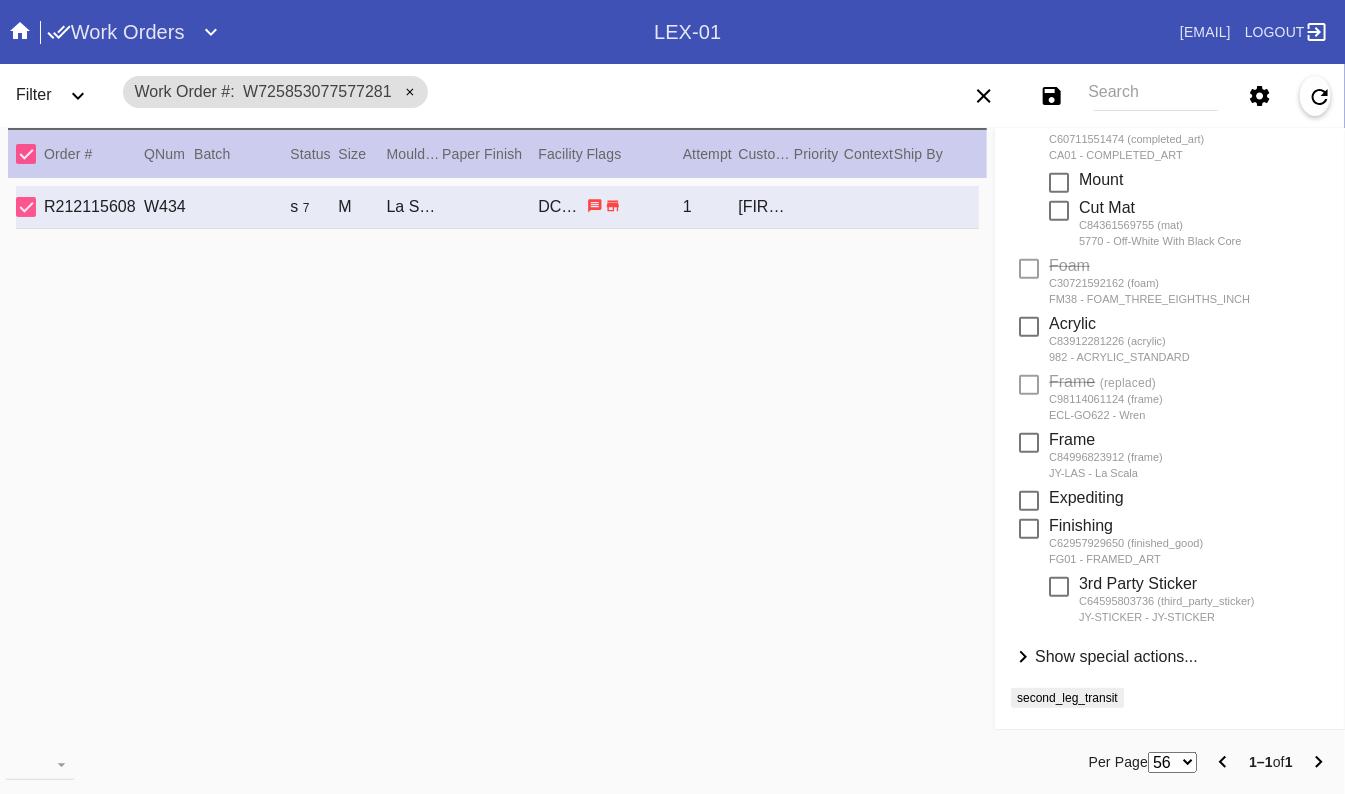 click on "Show special actions..." at bounding box center (1116, 656) 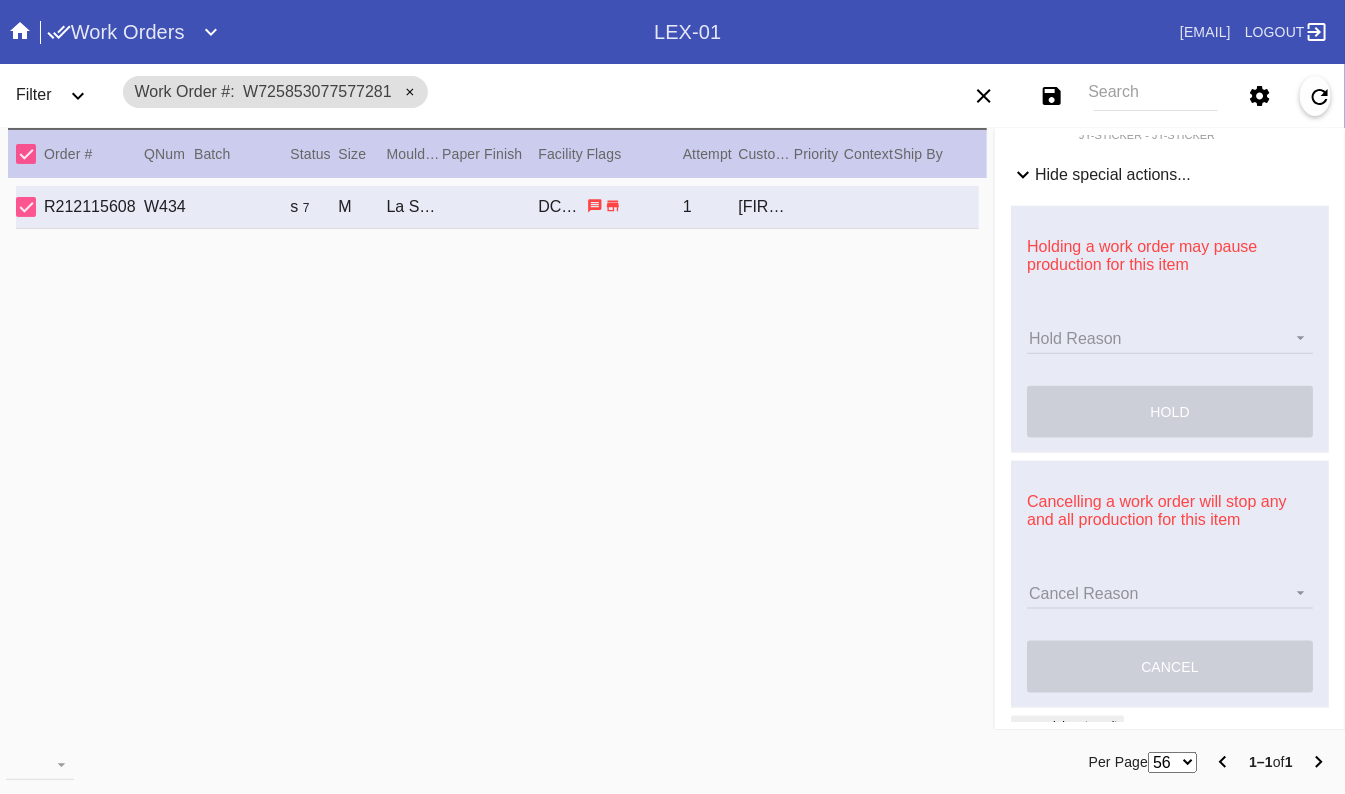 scroll, scrollTop: 0, scrollLeft: 0, axis: both 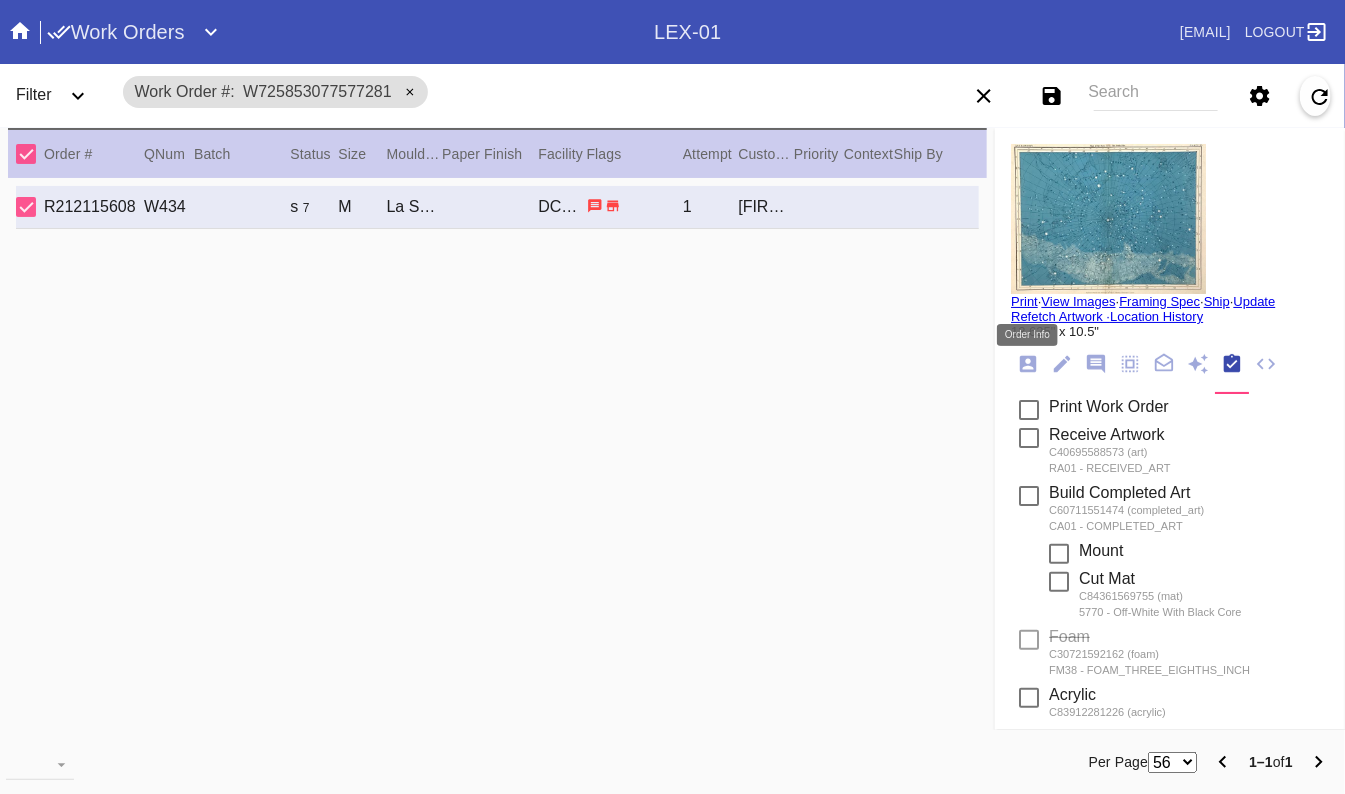 click 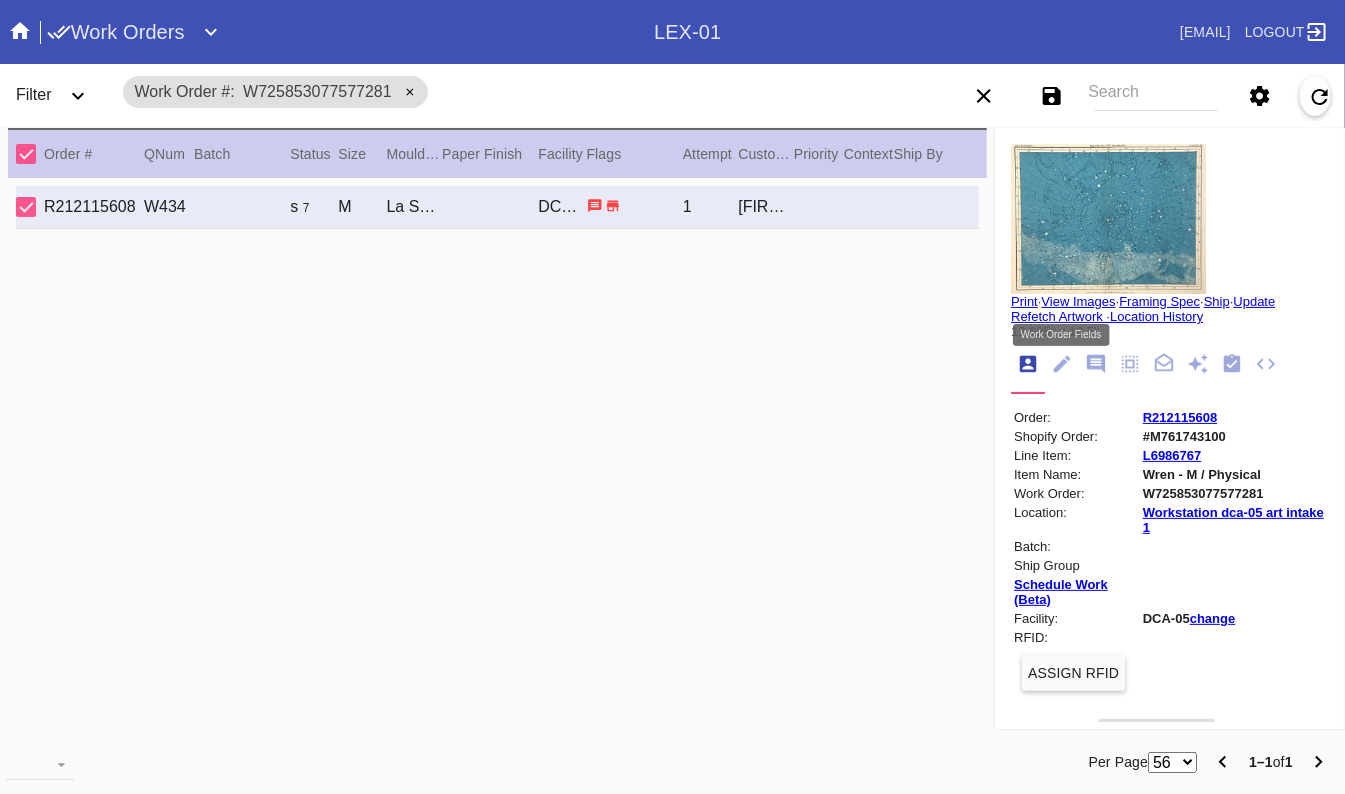 click 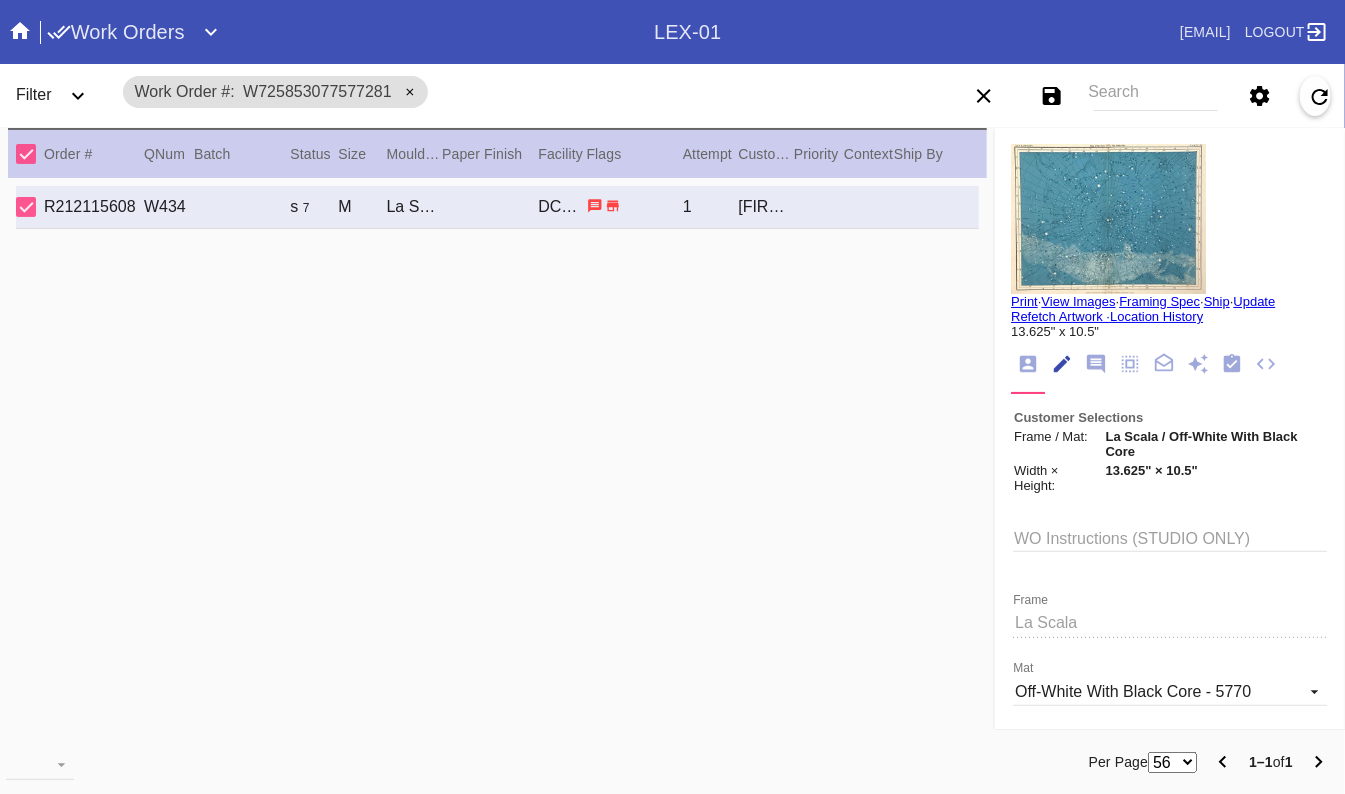 scroll, scrollTop: 73, scrollLeft: 0, axis: vertical 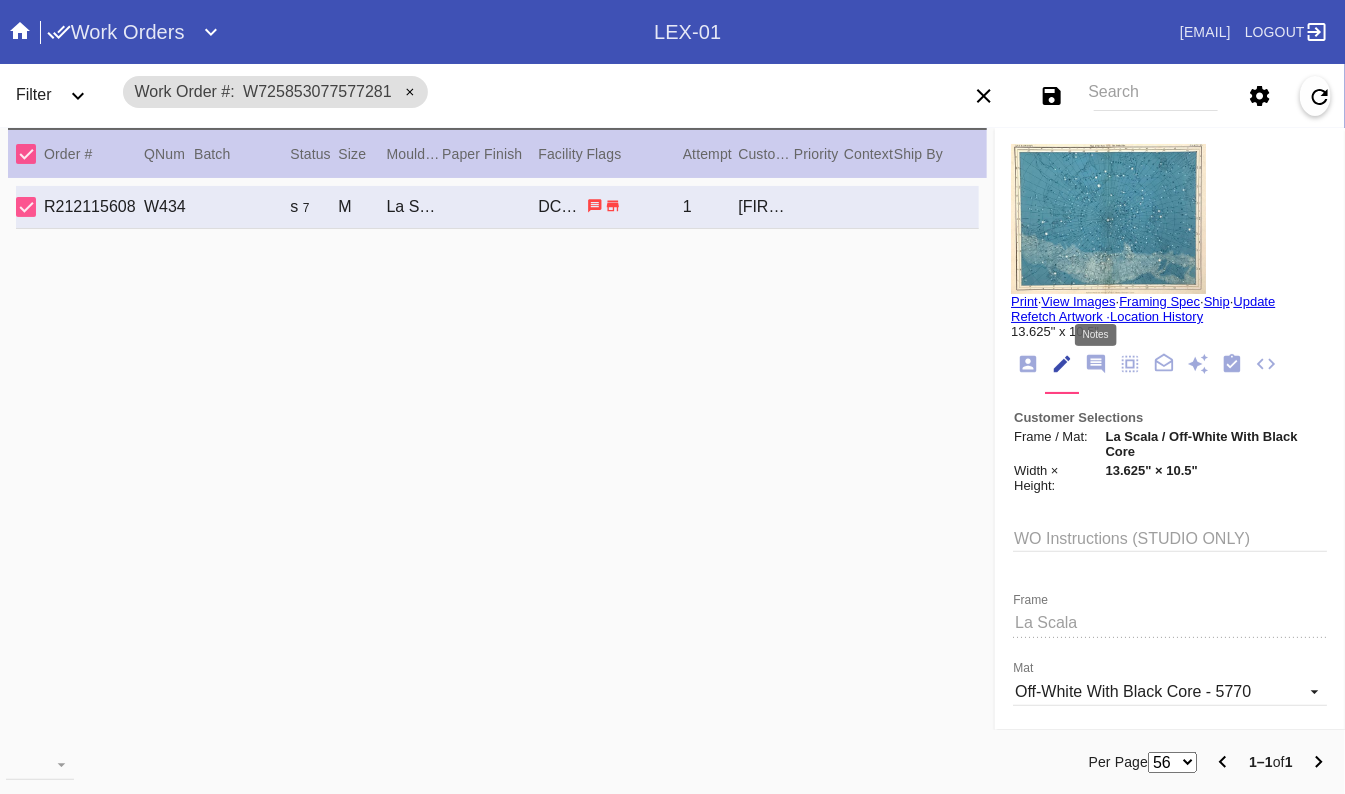 click 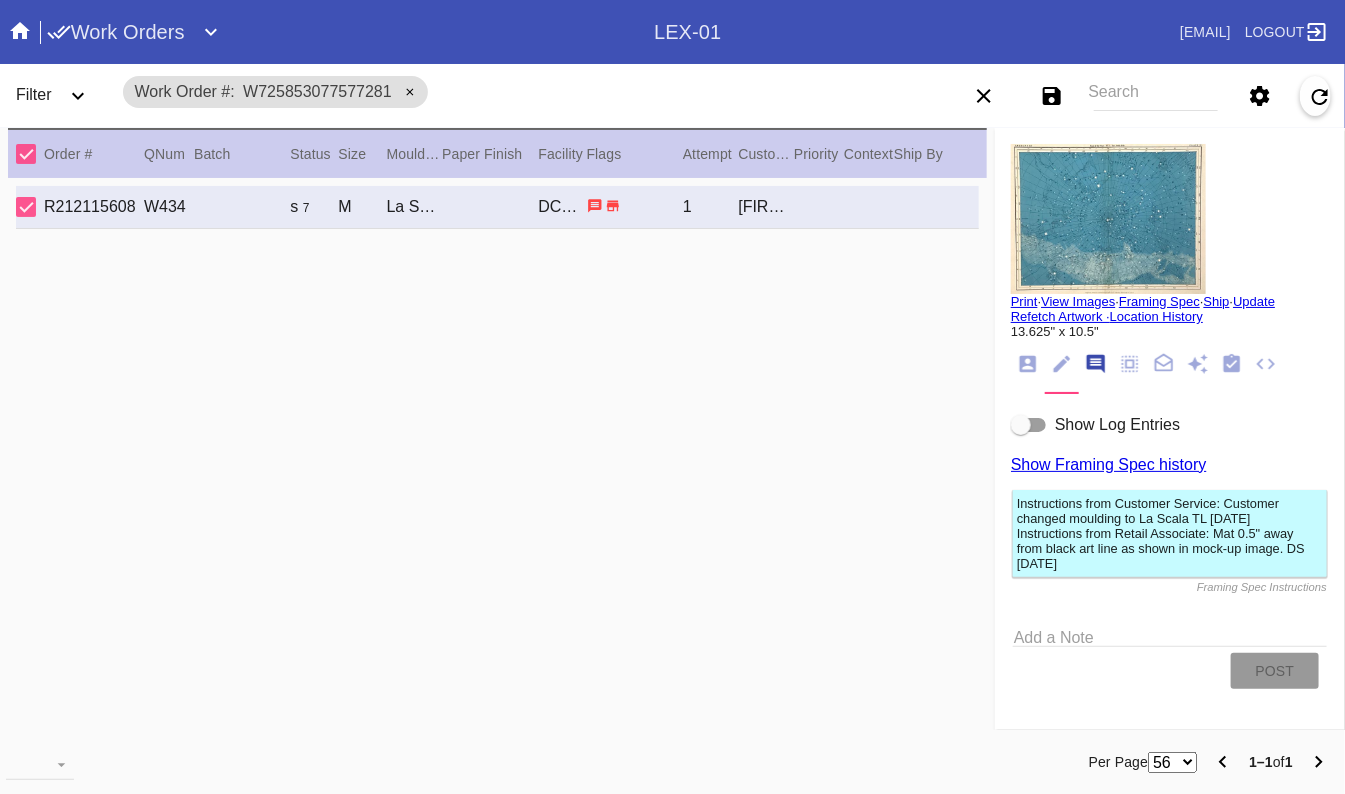 scroll, scrollTop: 123, scrollLeft: 0, axis: vertical 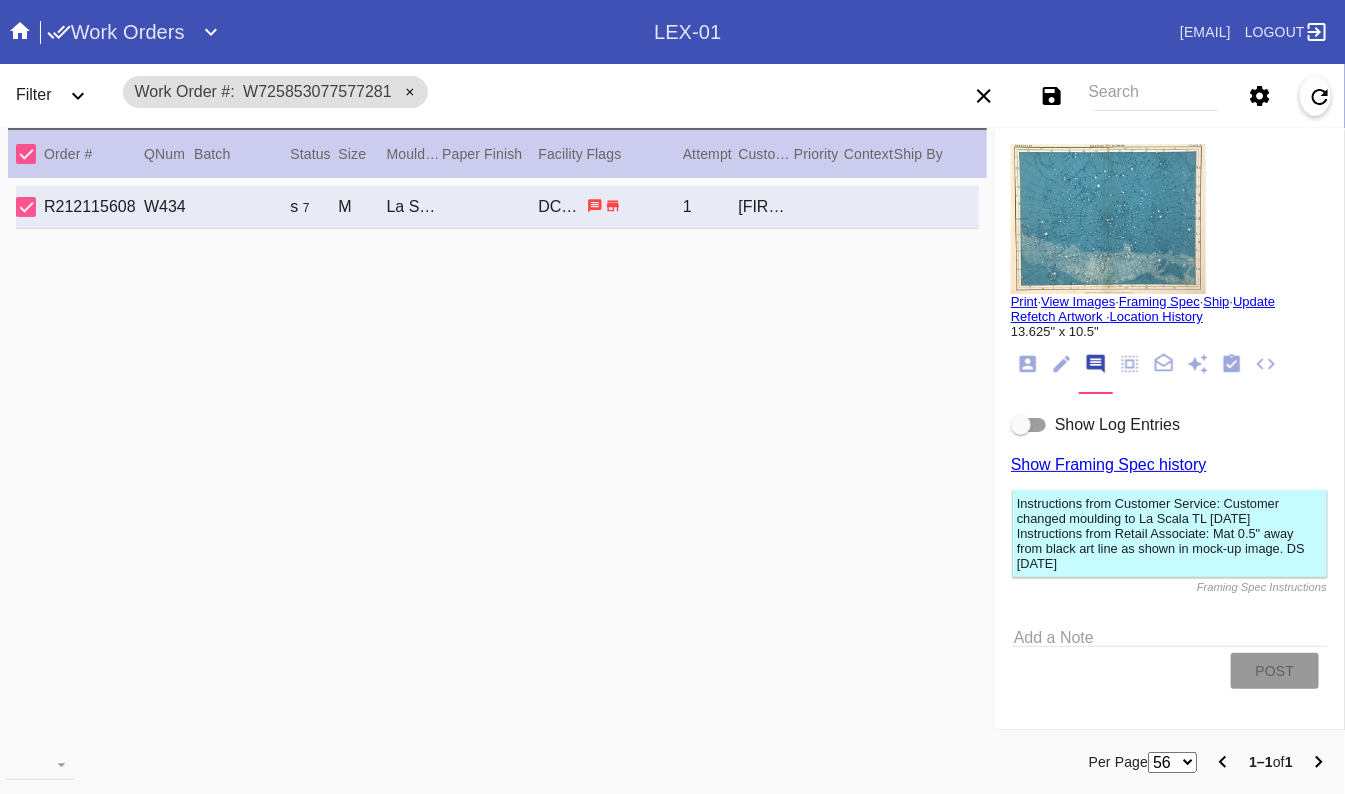 click at bounding box center [1029, 425] 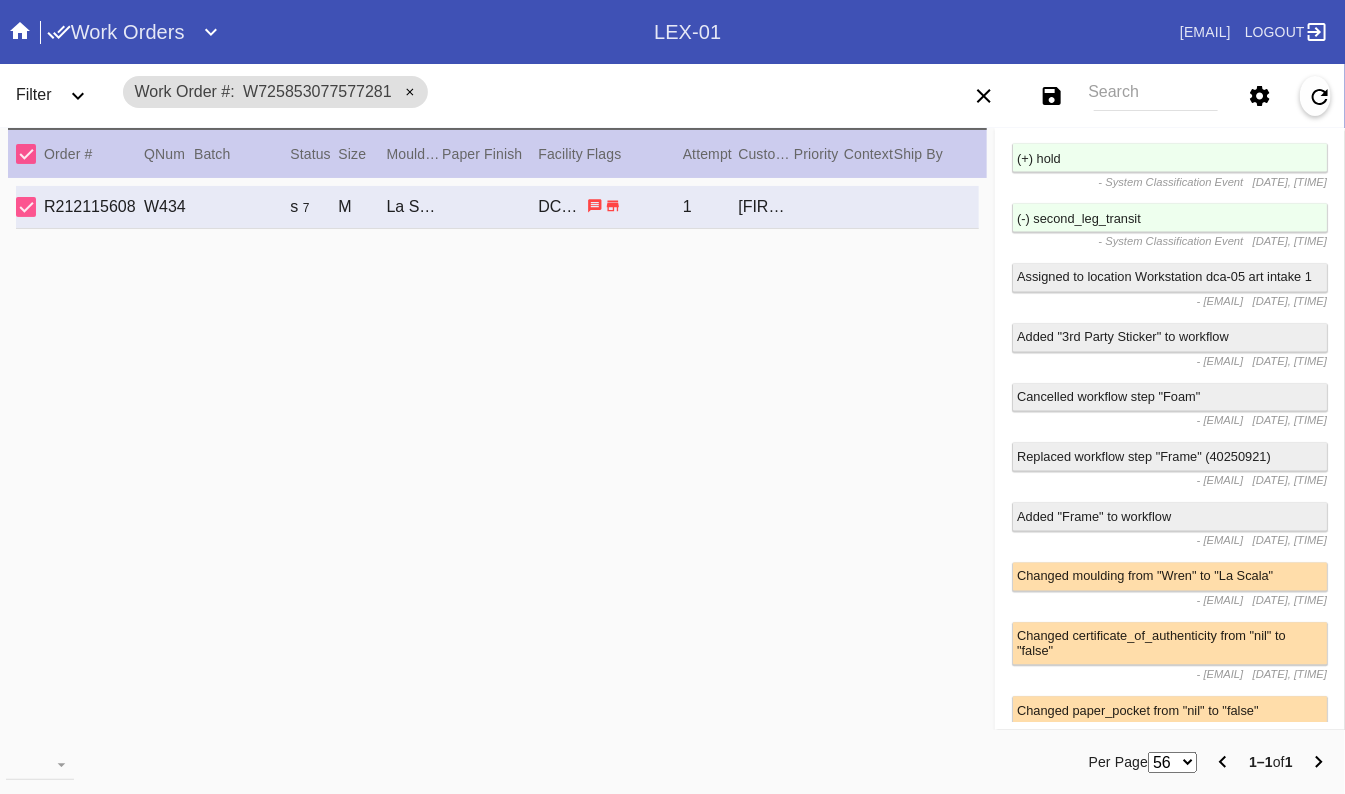scroll, scrollTop: 0, scrollLeft: 0, axis: both 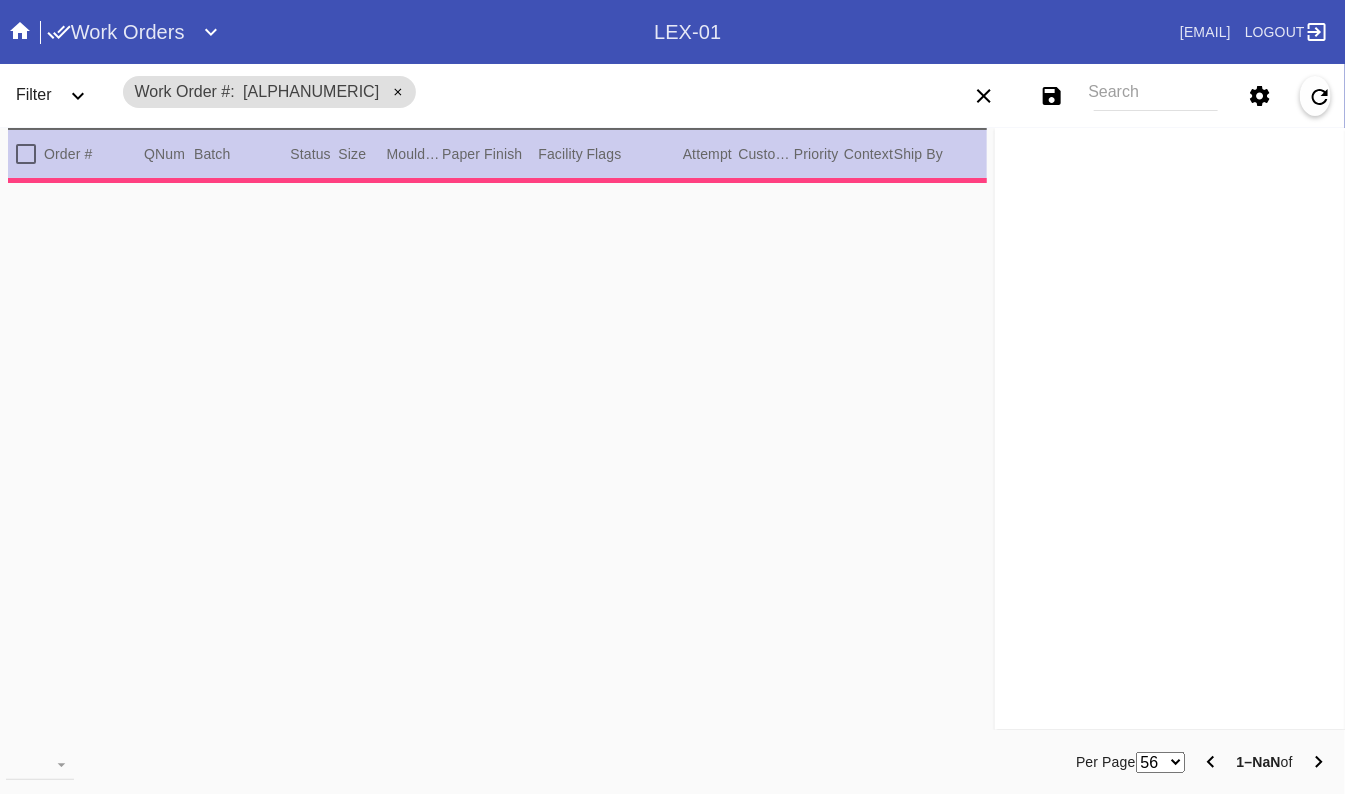 type on "3.0" 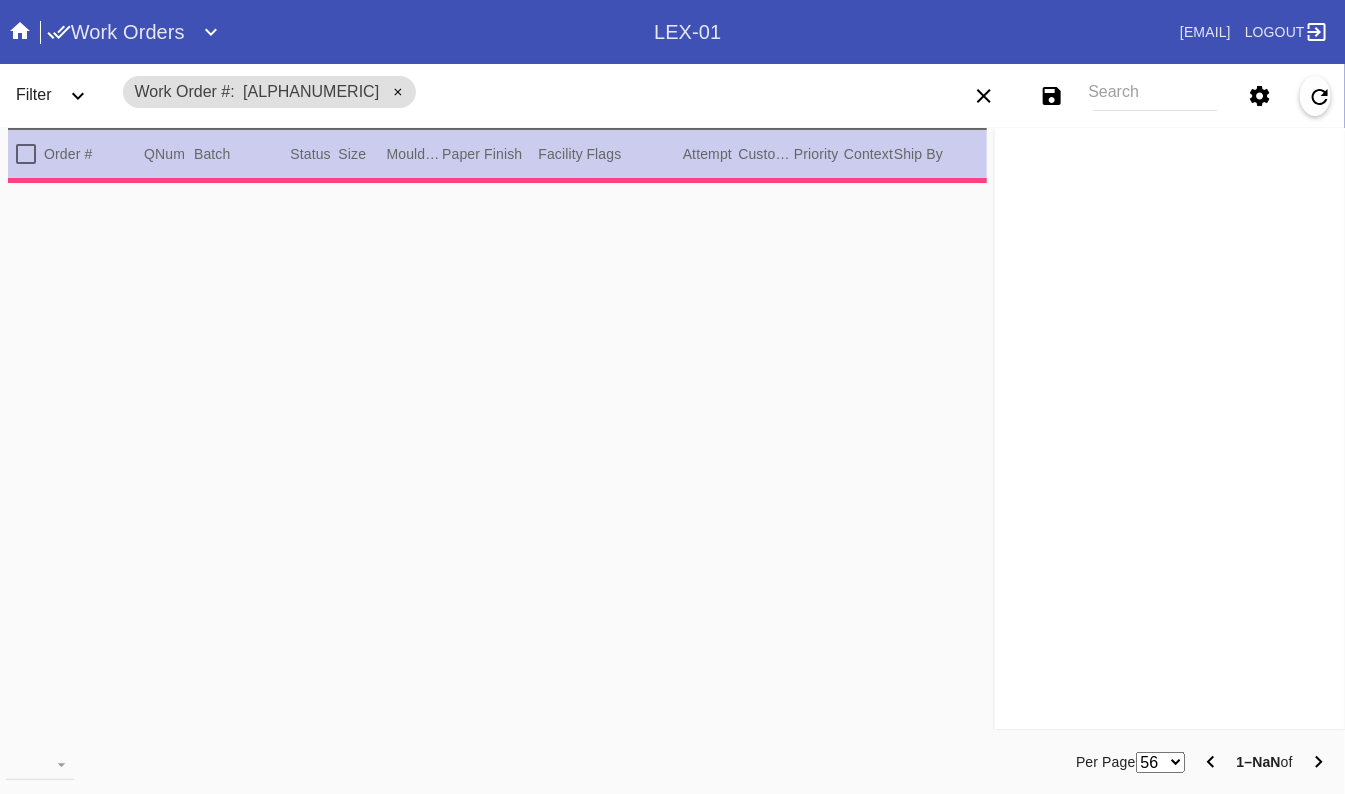 type on "3.0" 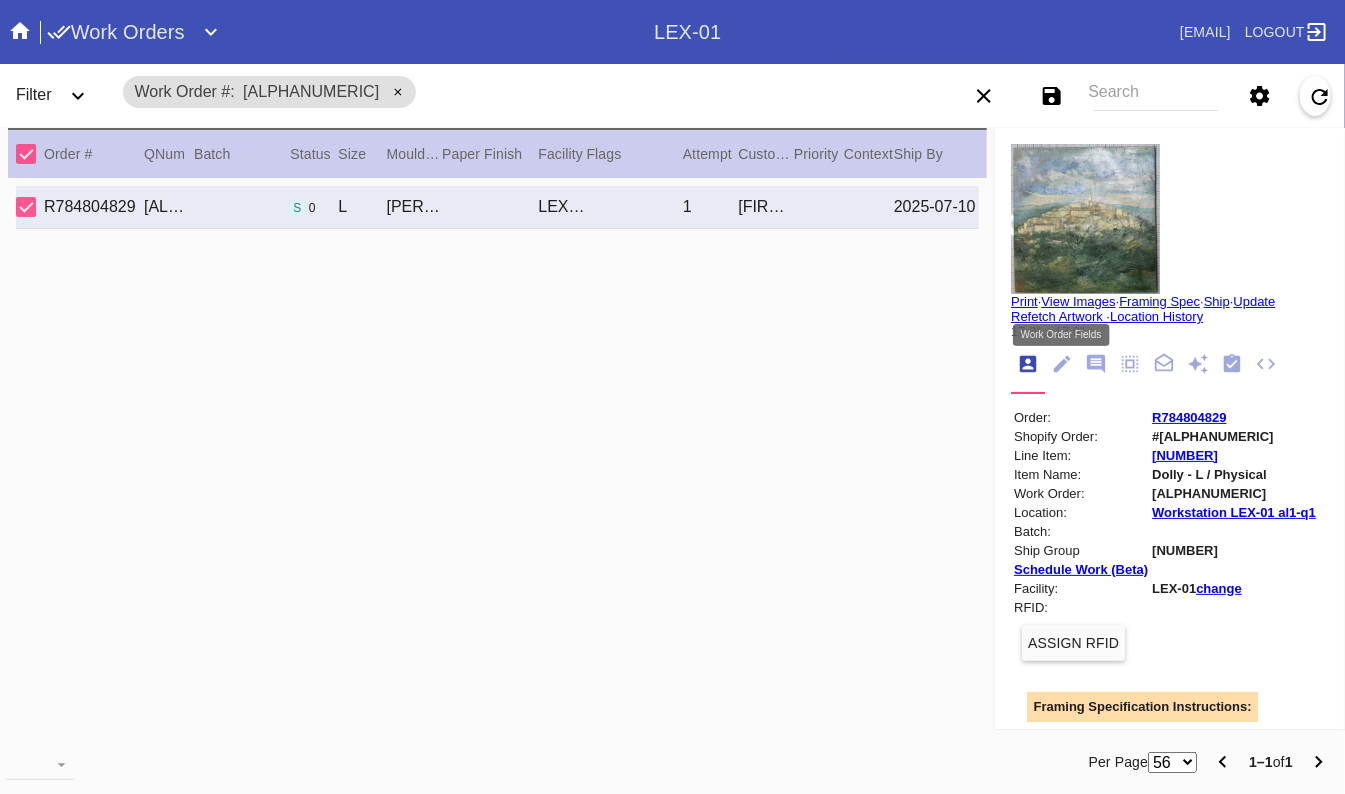 click 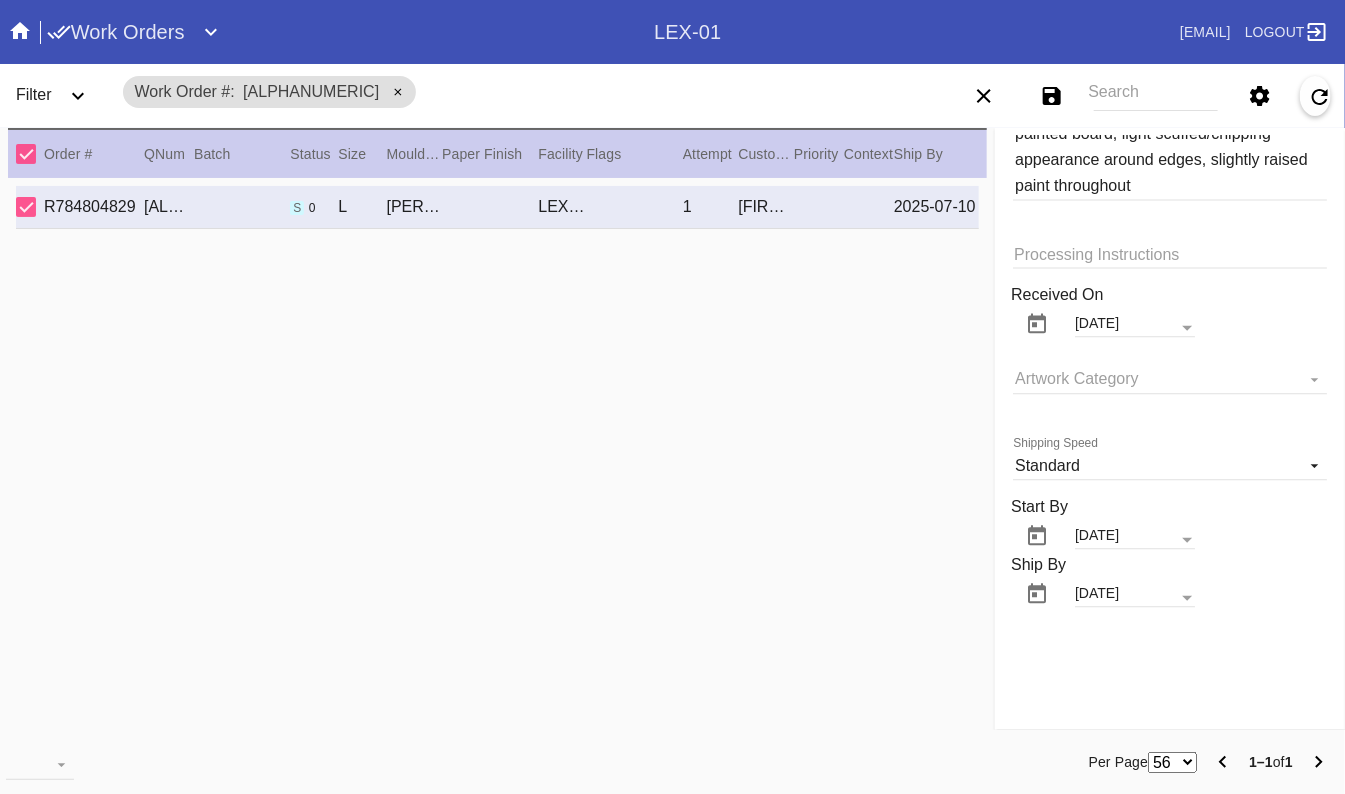 scroll, scrollTop: 0, scrollLeft: 0, axis: both 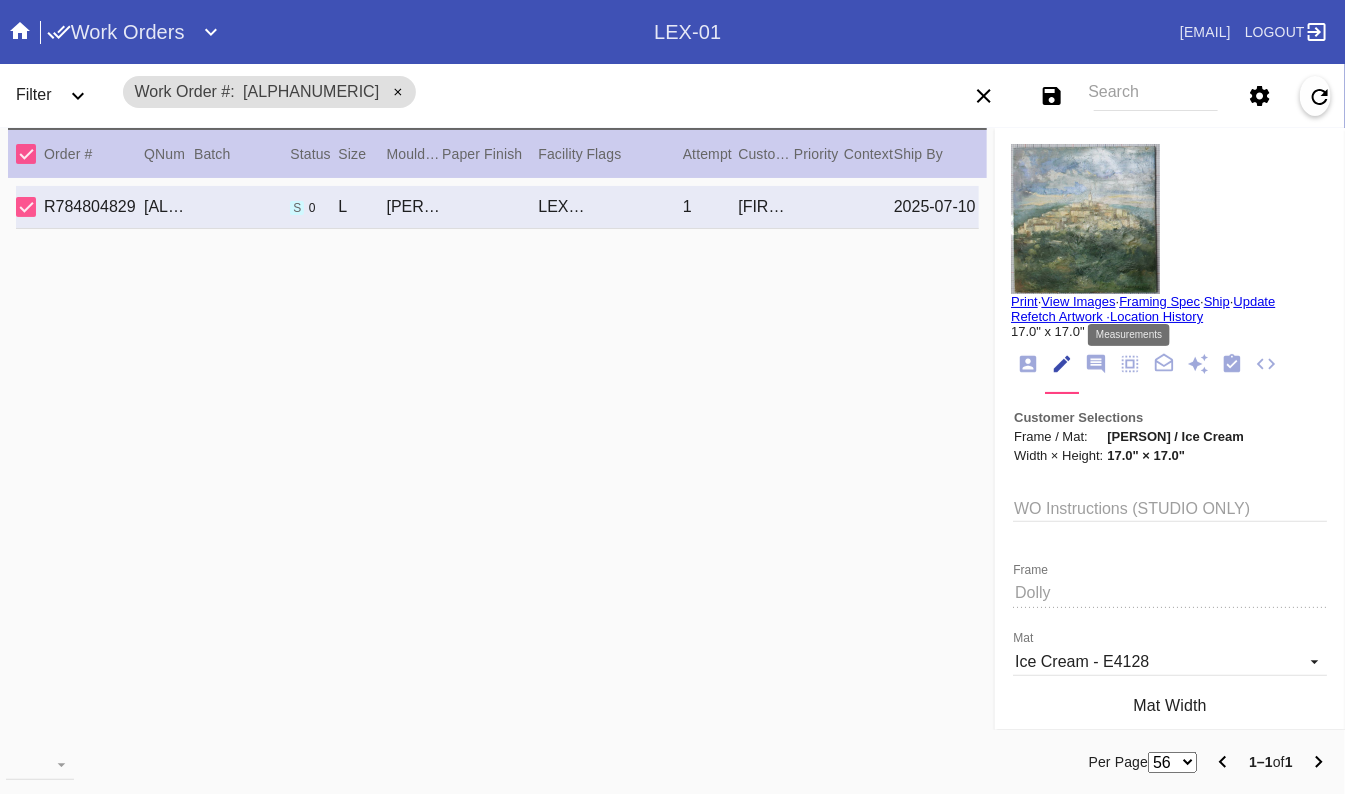 click 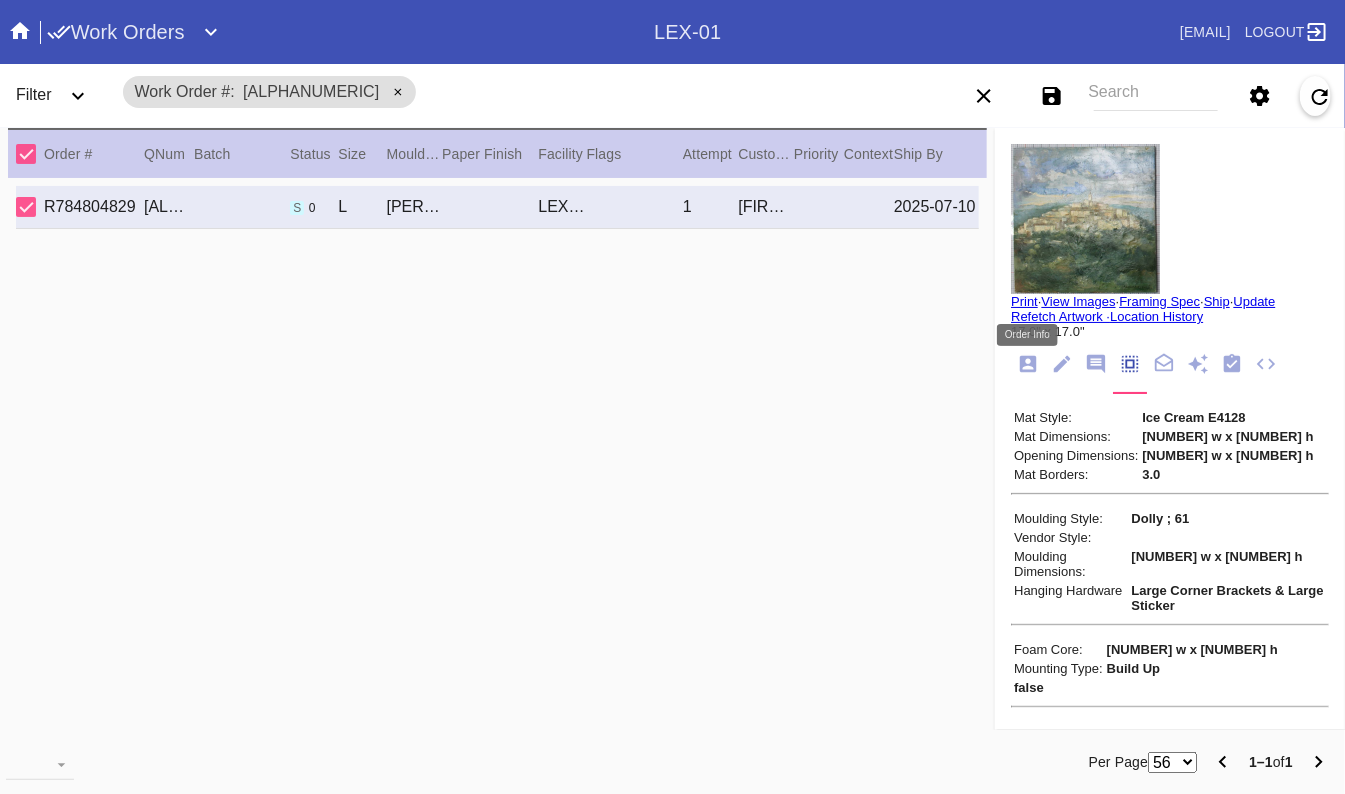 click 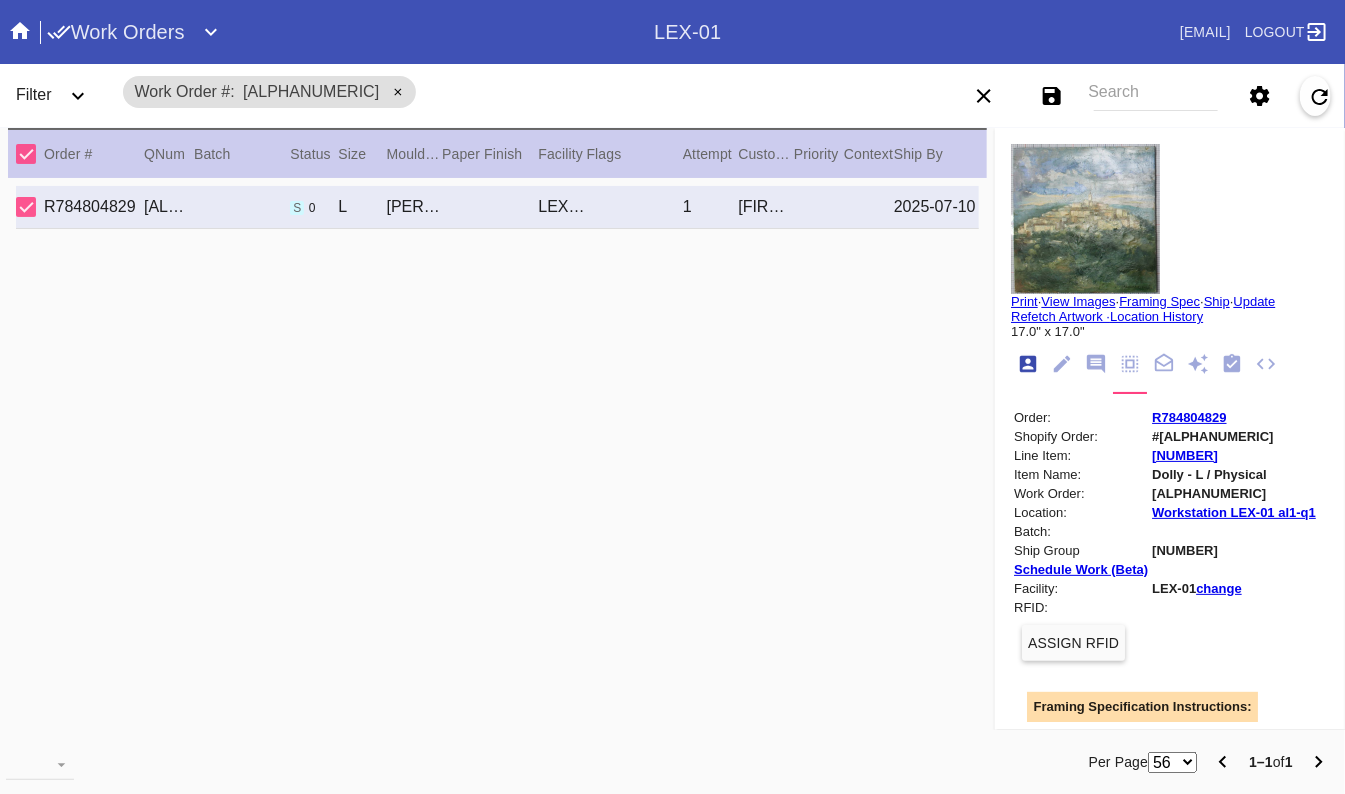 scroll, scrollTop: 24, scrollLeft: 0, axis: vertical 